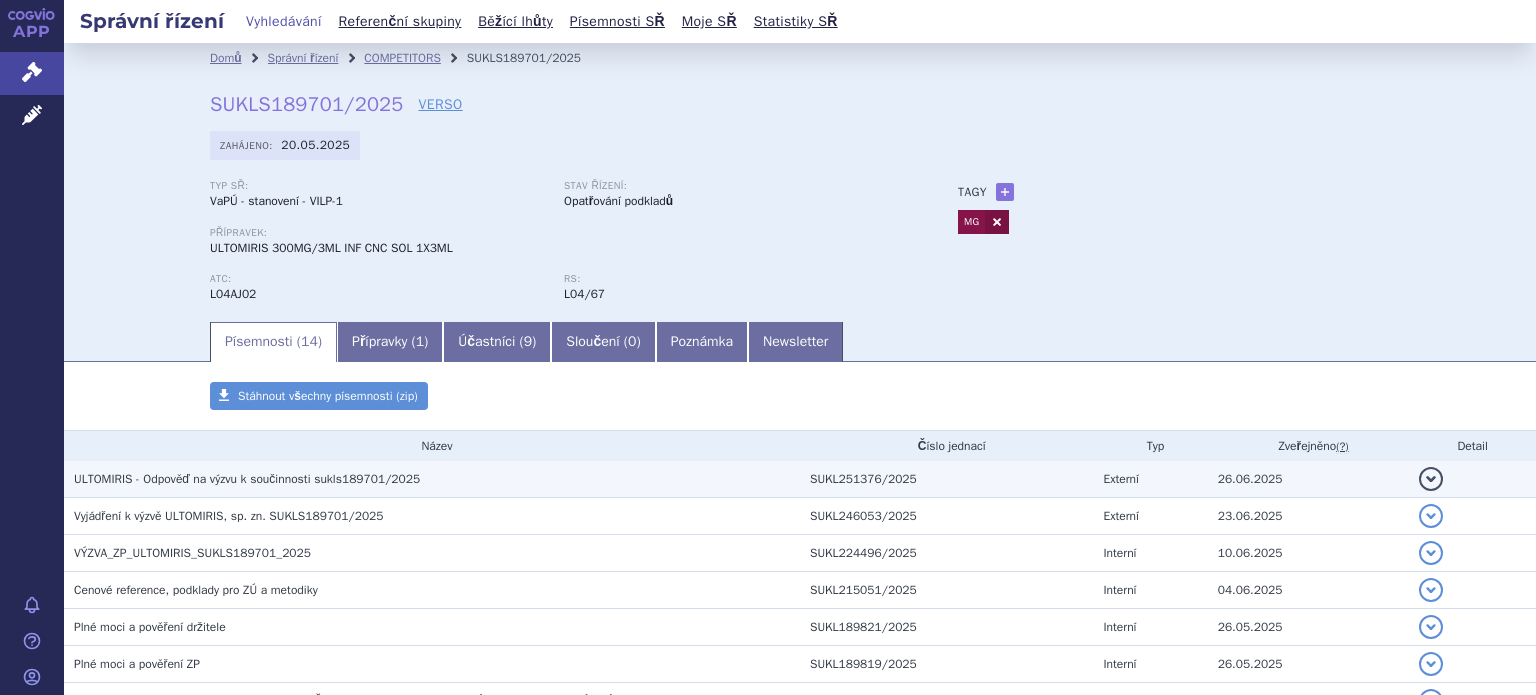 scroll, scrollTop: 0, scrollLeft: 0, axis: both 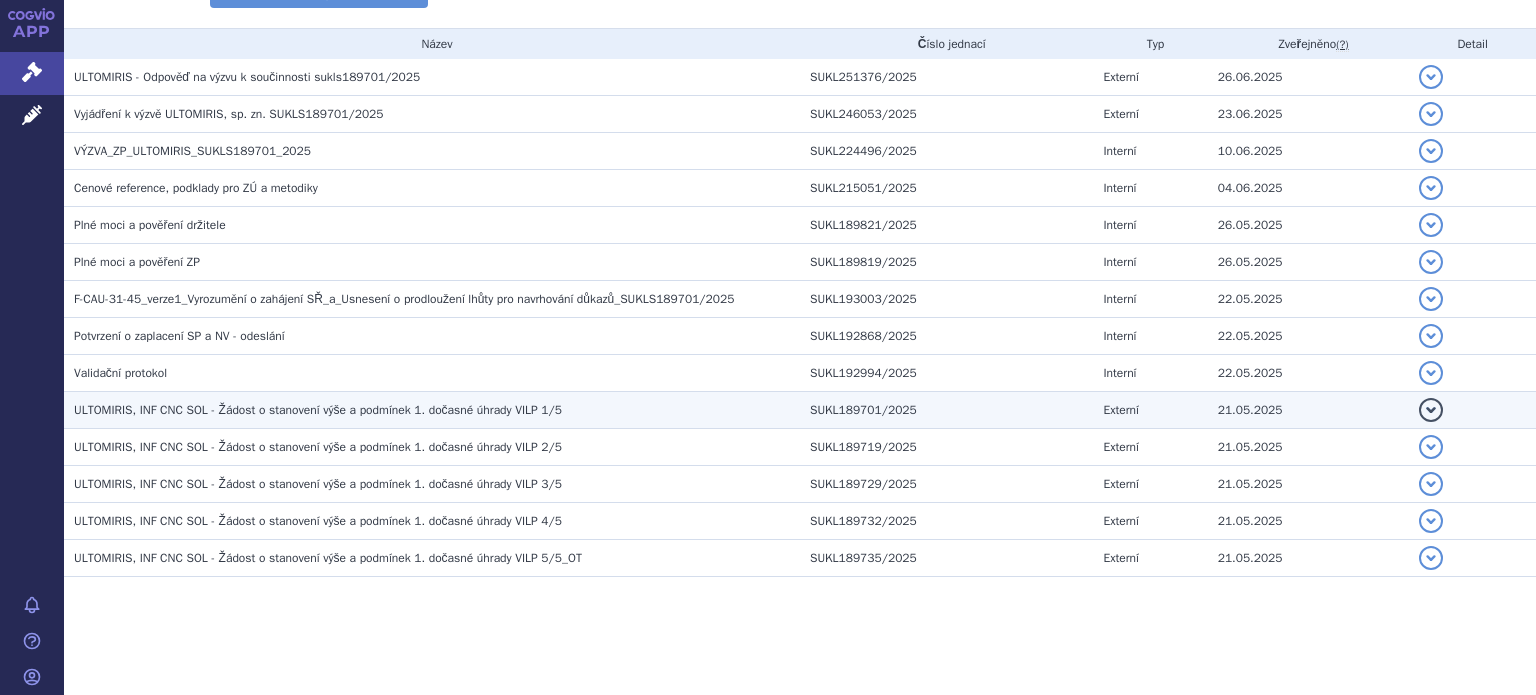click on "ULTOMIRIS, INF CNC SOL - Žádost o stanovení výše a podmínek 1. dočasné úhrady VILP 1/5" at bounding box center (318, 410) 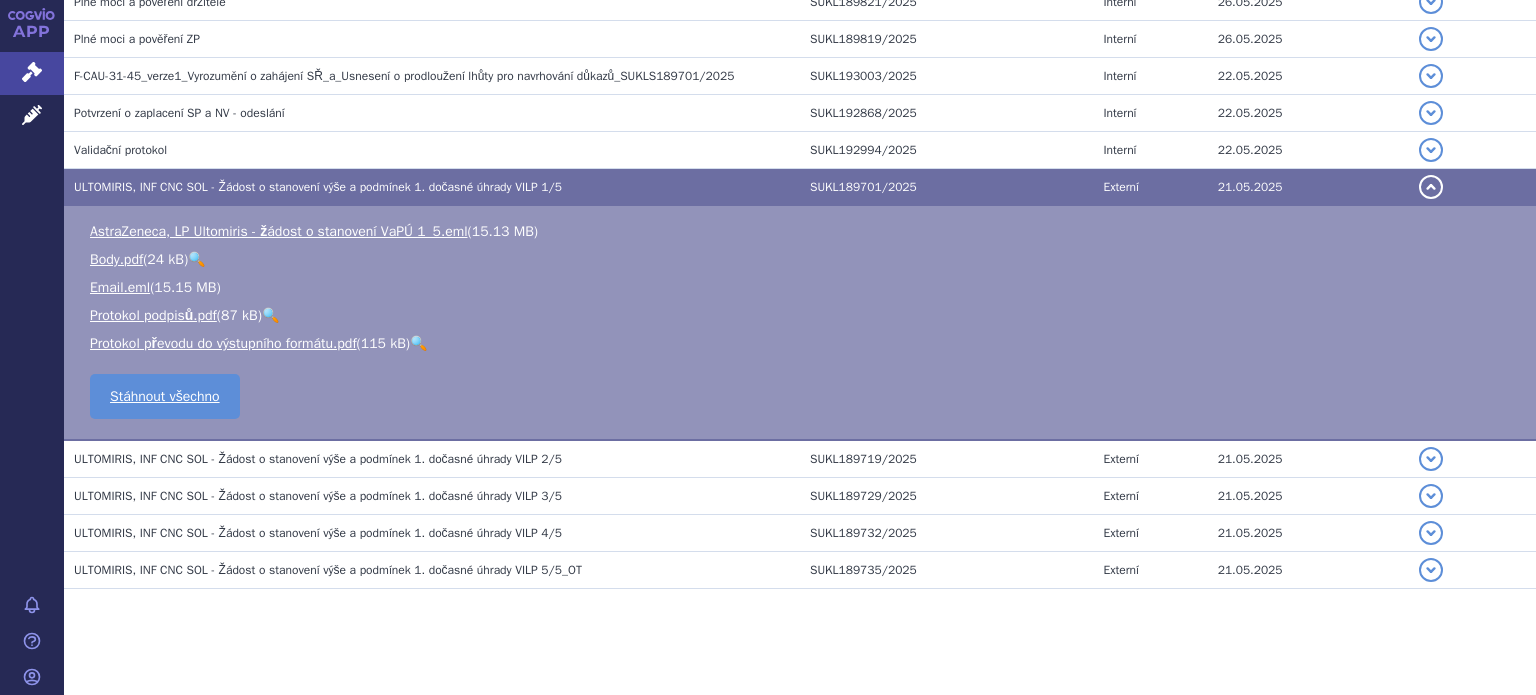 scroll, scrollTop: 636, scrollLeft: 0, axis: vertical 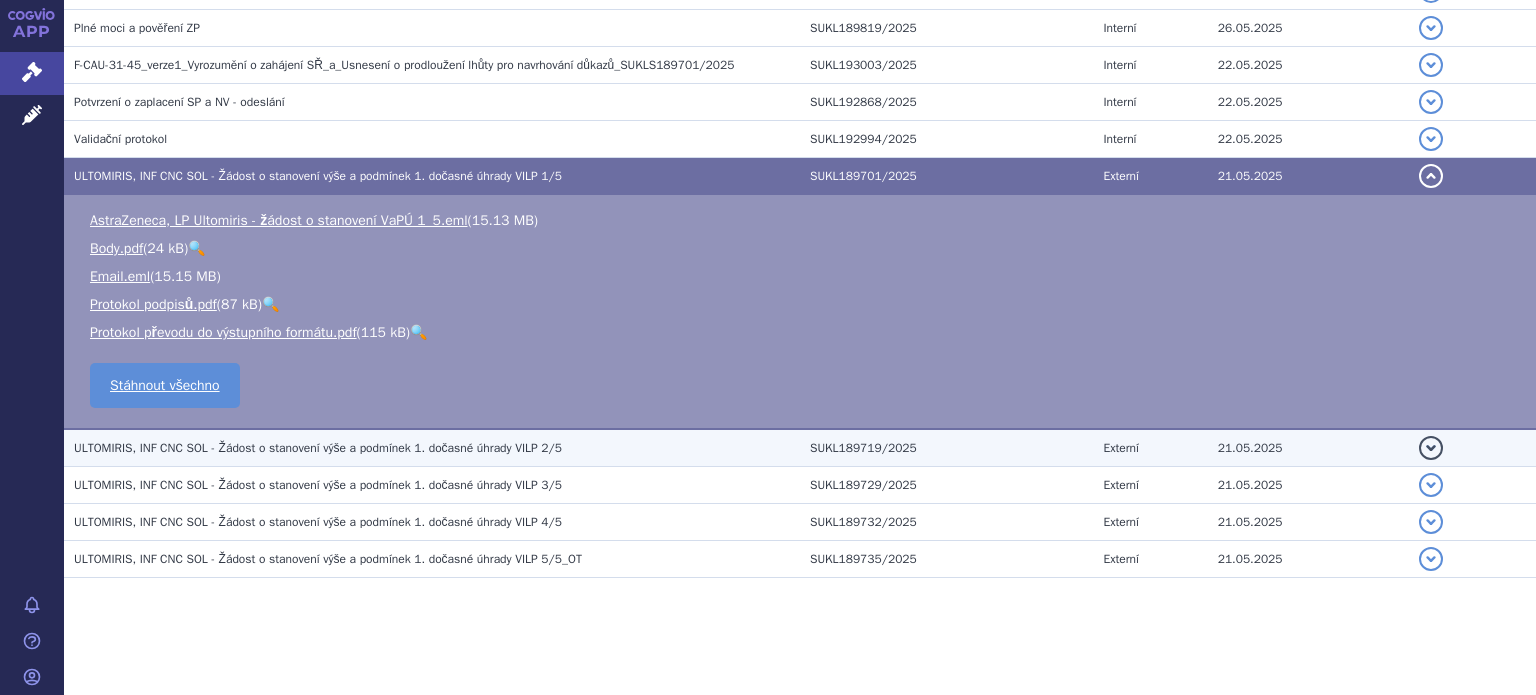 click on "ULTOMIRIS, INF CNC SOL - Žádost o stanovení výše a podmínek 1. dočasné úhrady VILP 2/5" at bounding box center [437, 448] 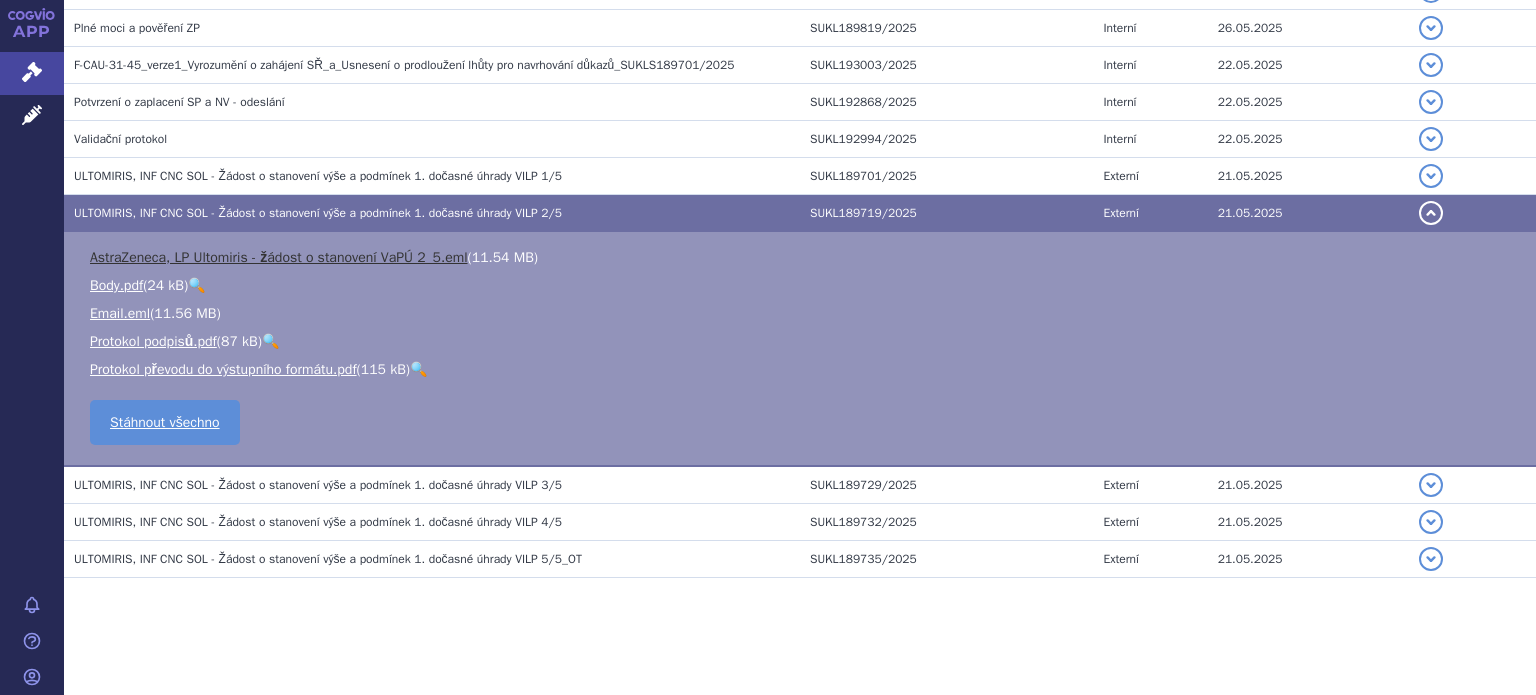 click on "AstraZeneca, LP Ultomiris - žádost o stanovení VaPÚ 2_5.eml" at bounding box center [279, 257] 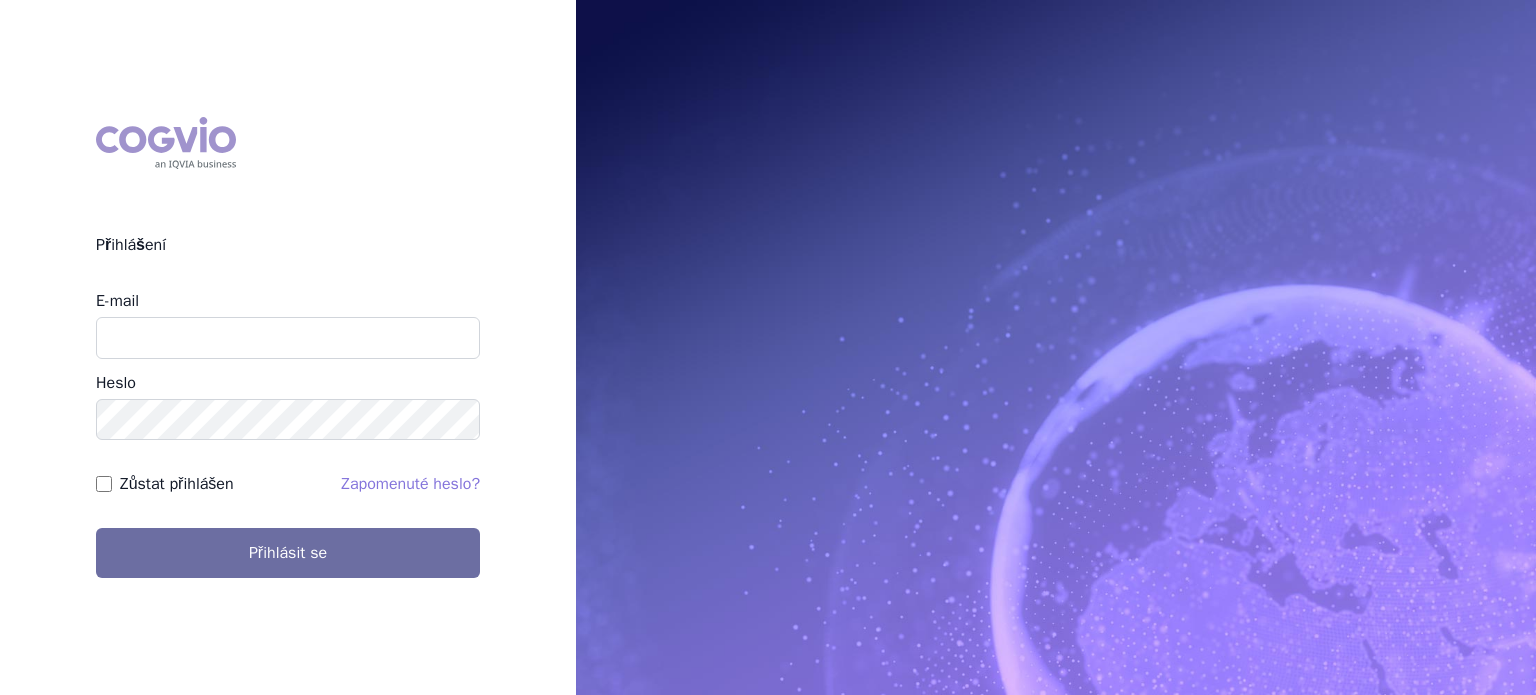scroll, scrollTop: 0, scrollLeft: 0, axis: both 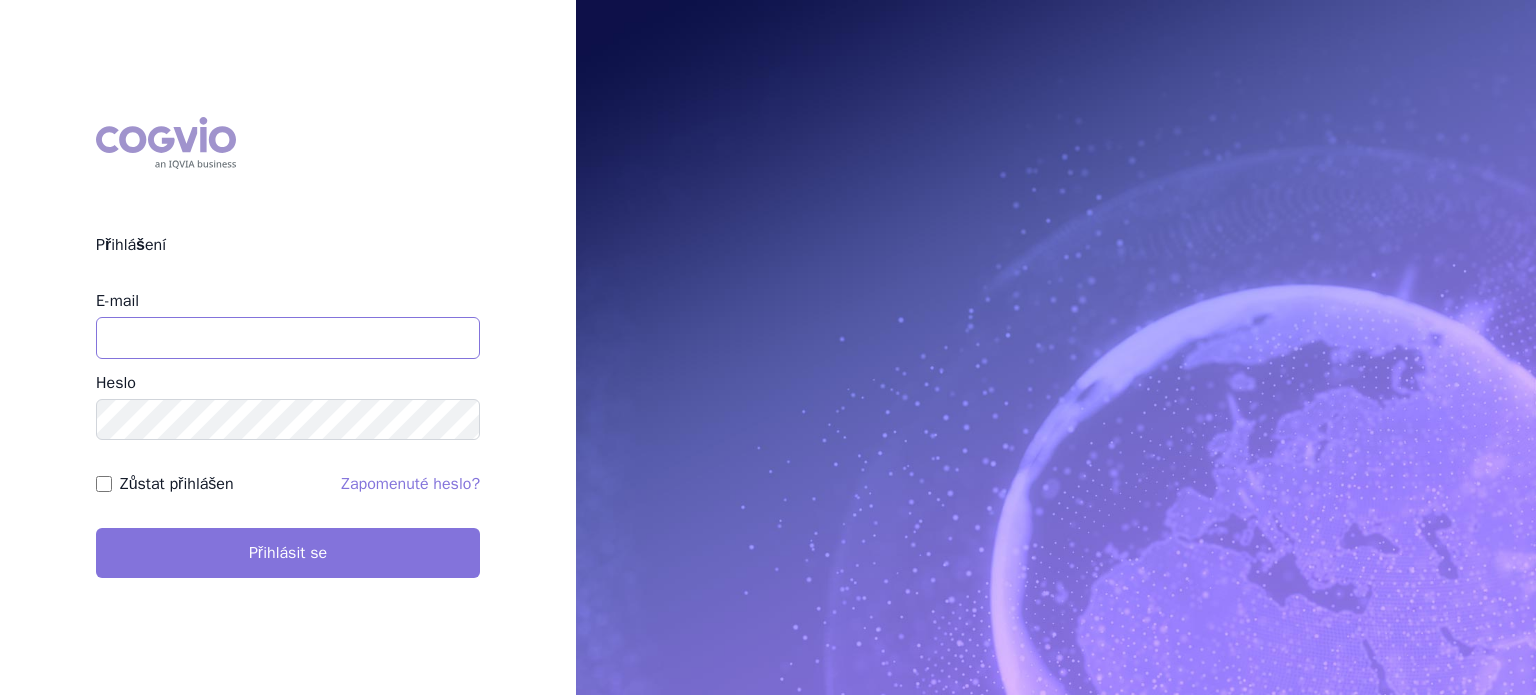 type on "[USERNAME]@example.com" 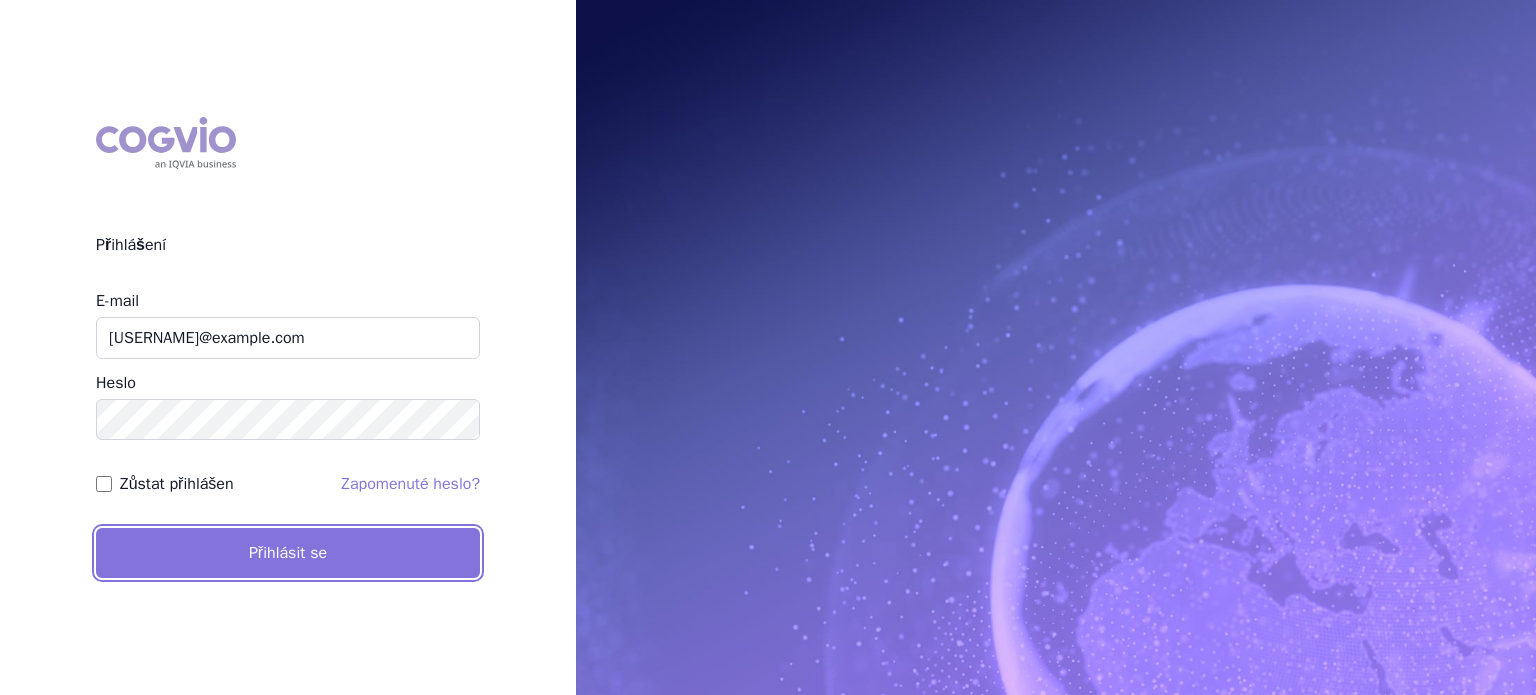 click on "Přihlásit se" at bounding box center (288, 553) 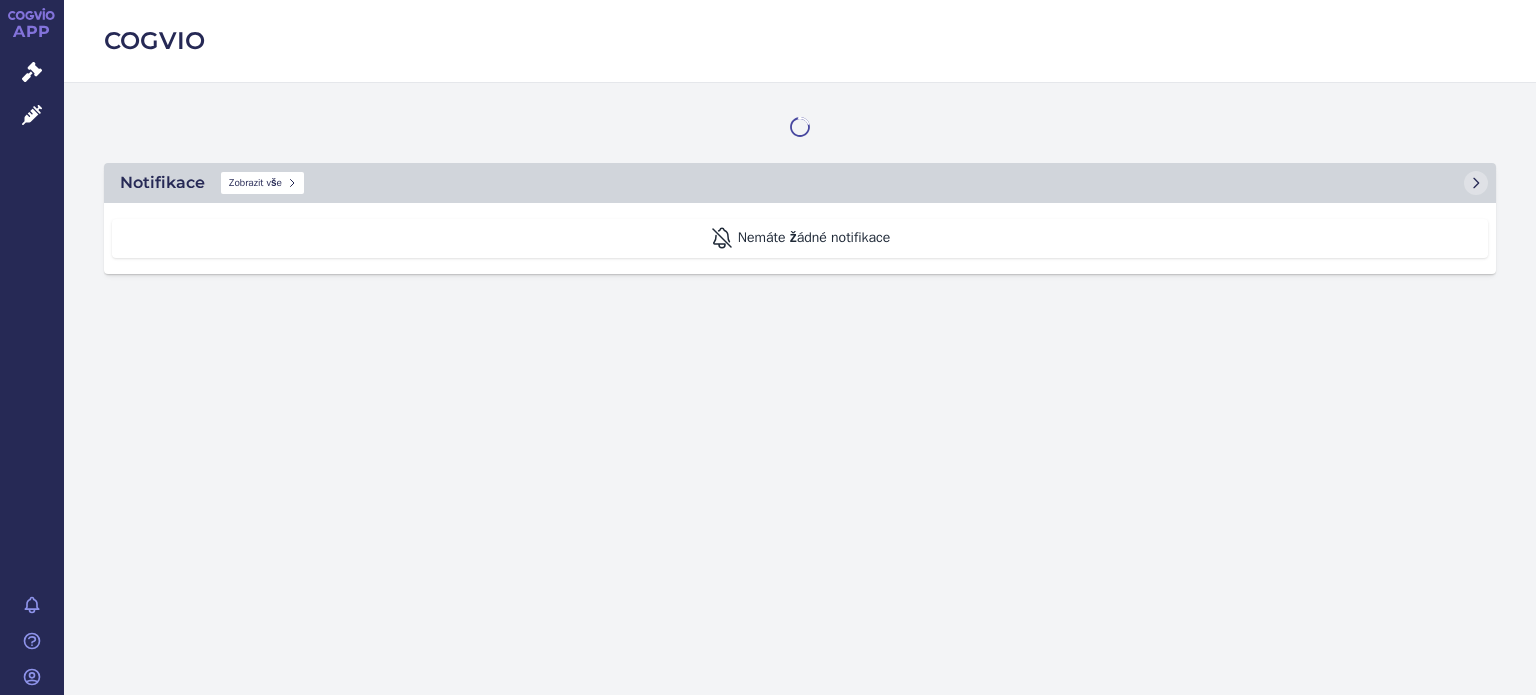 scroll, scrollTop: 0, scrollLeft: 0, axis: both 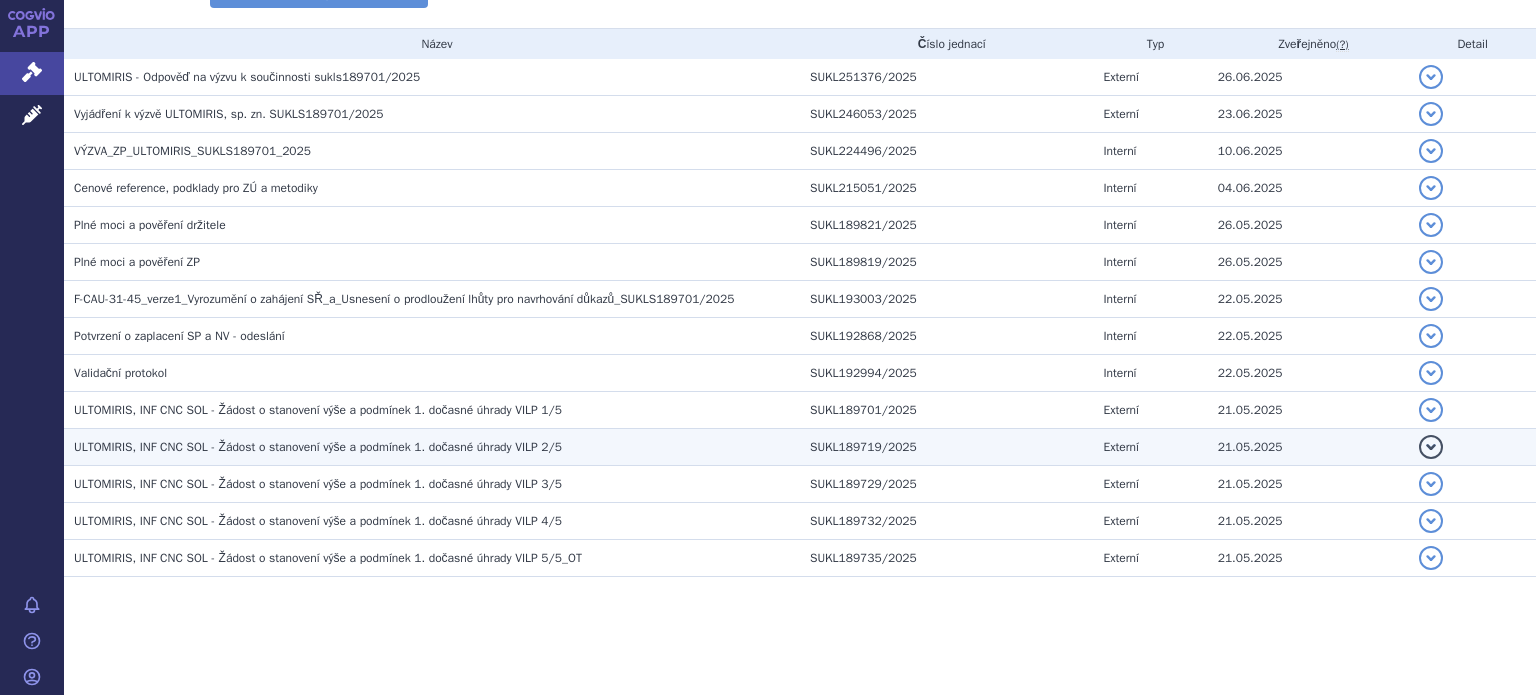 click on "ULTOMIRIS, INF CNC SOL - Žádost o stanovení výše a podmínek 1. dočasné úhrady VILP 2/5" at bounding box center [318, 447] 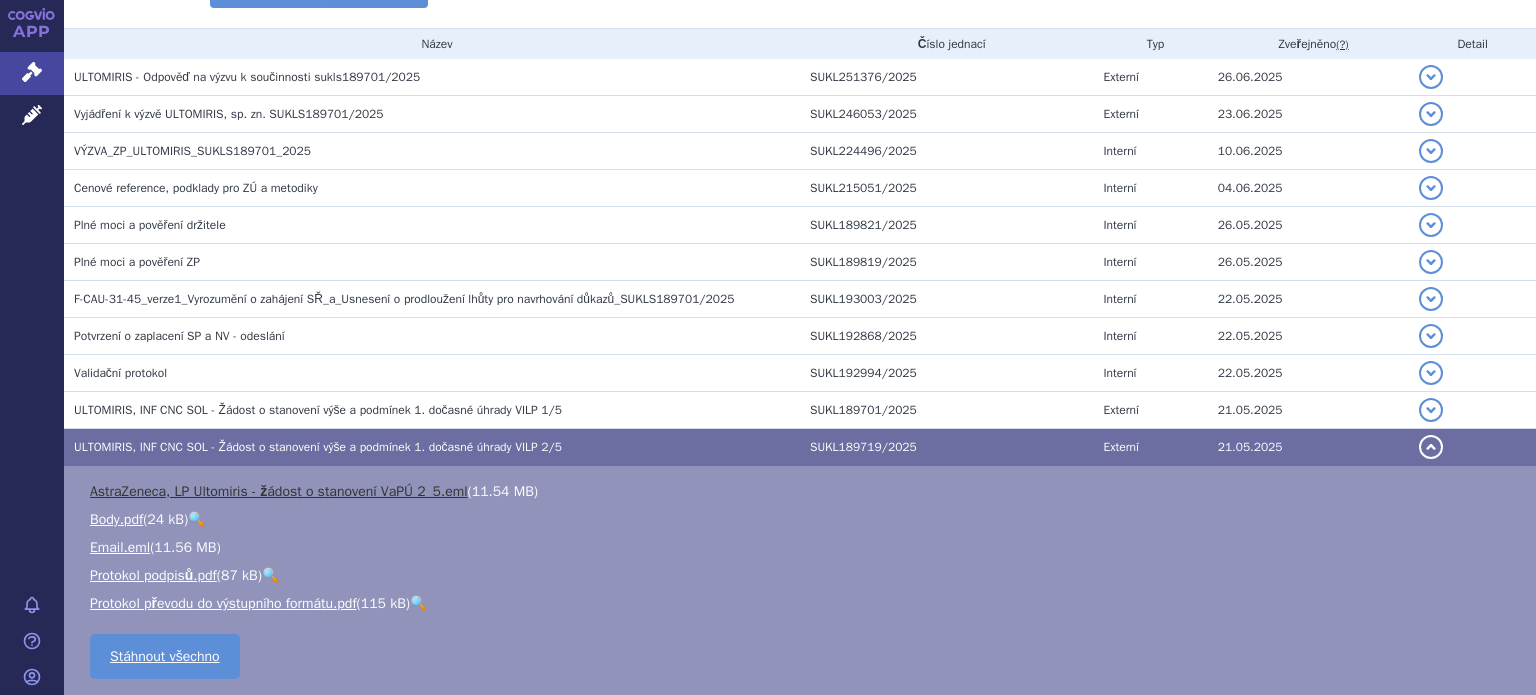 click on "AstraZeneca, LP Ultomiris - žádost o stanovení VaPÚ 2_5.eml" at bounding box center [279, 491] 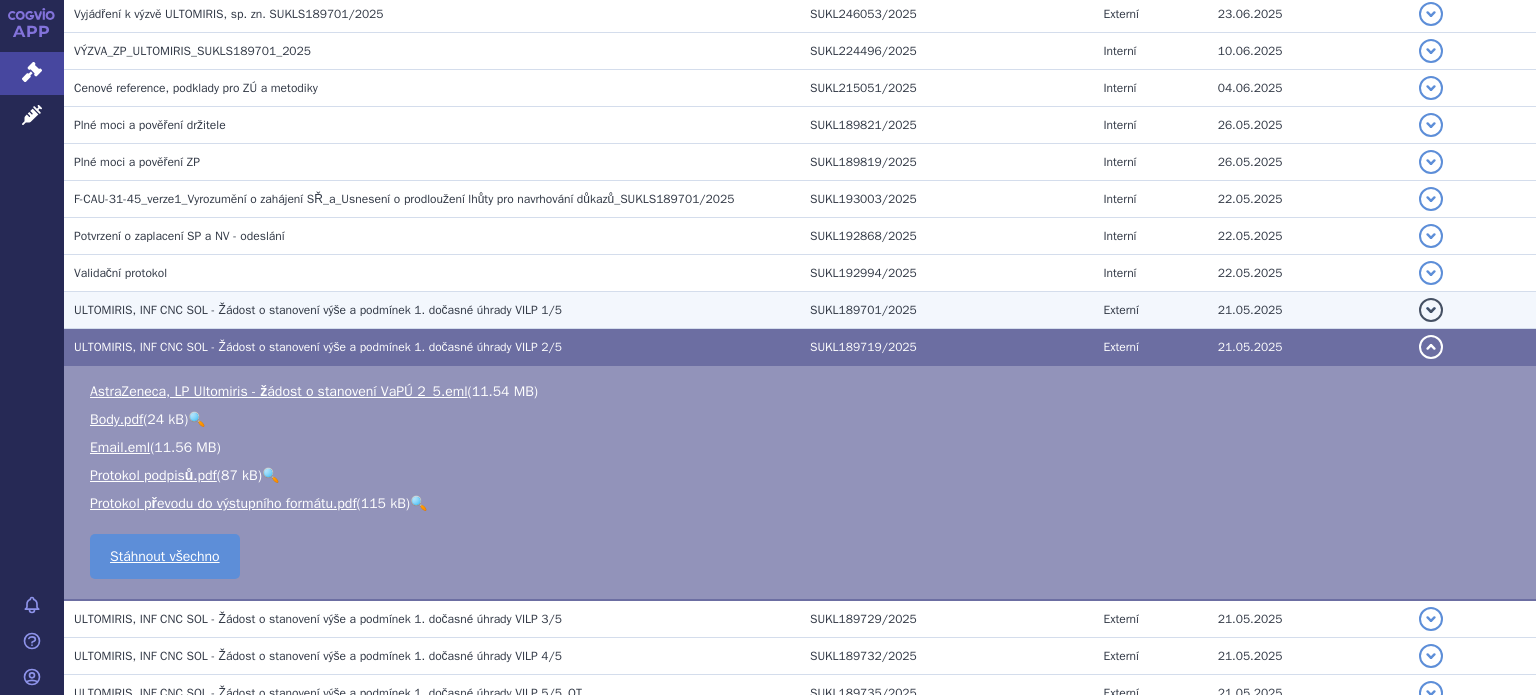 scroll, scrollTop: 602, scrollLeft: 0, axis: vertical 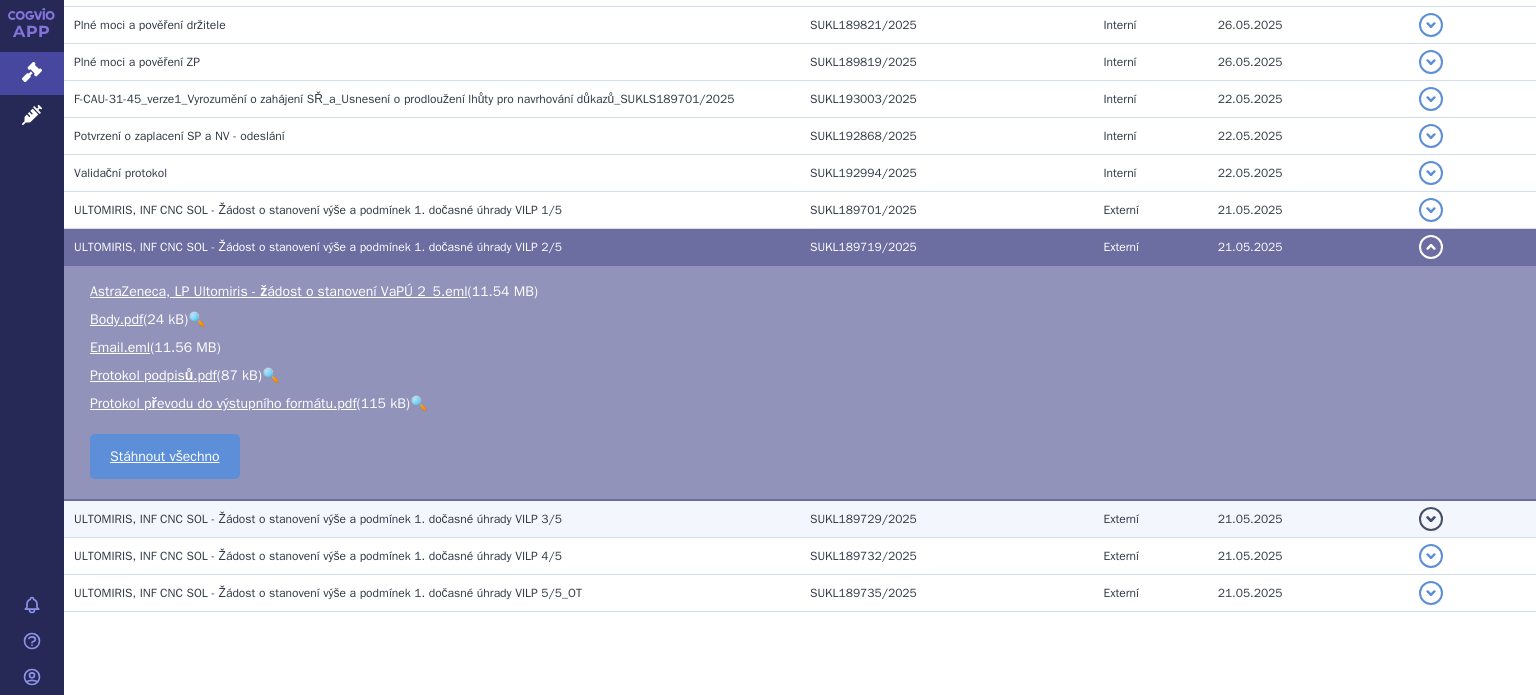 click on "ULTOMIRIS, INF CNC SOL - Žádost o stanovení výše a podmínek 1. dočasné úhrady VILP 3/5" at bounding box center (318, 519) 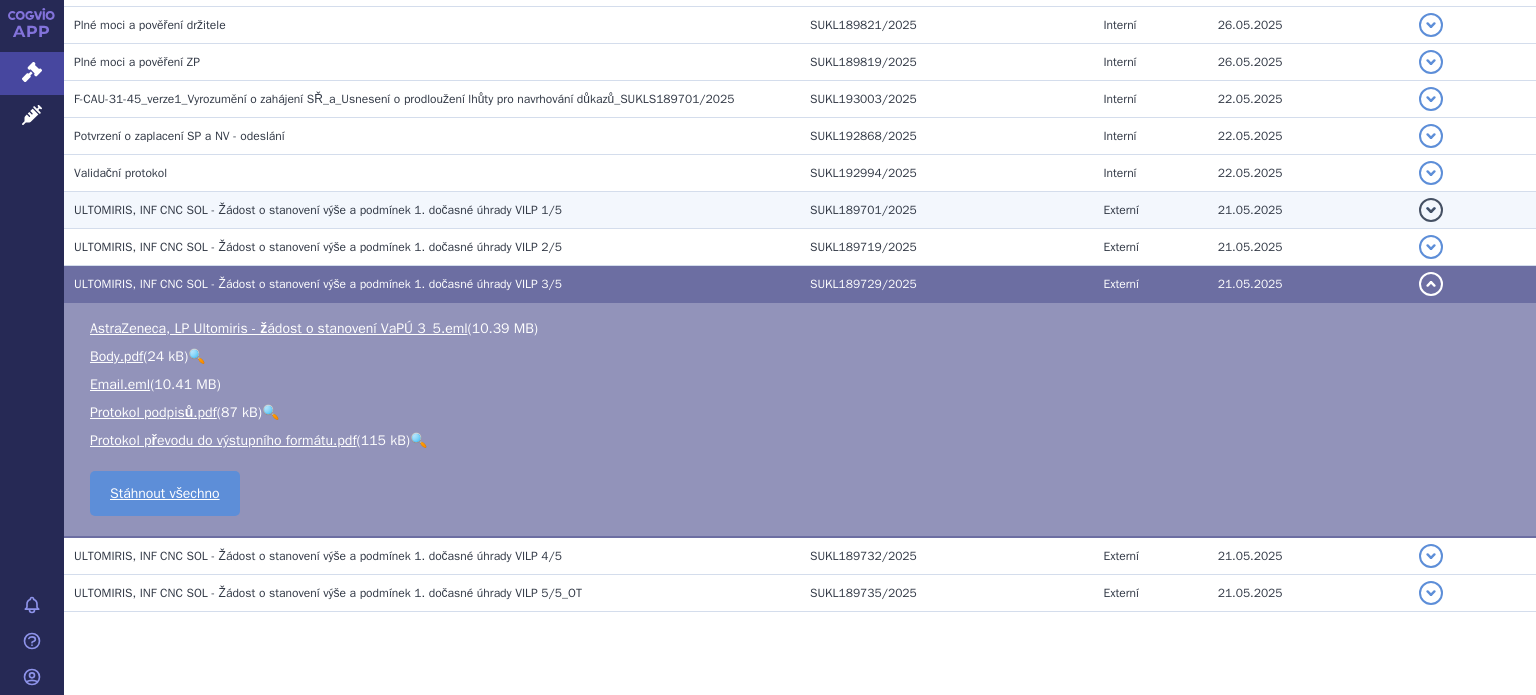 click on "ULTOMIRIS, INF CNC SOL - Žádost o stanovení výše a podmínek 1. dočasné úhrady VILP 1/5" at bounding box center [318, 210] 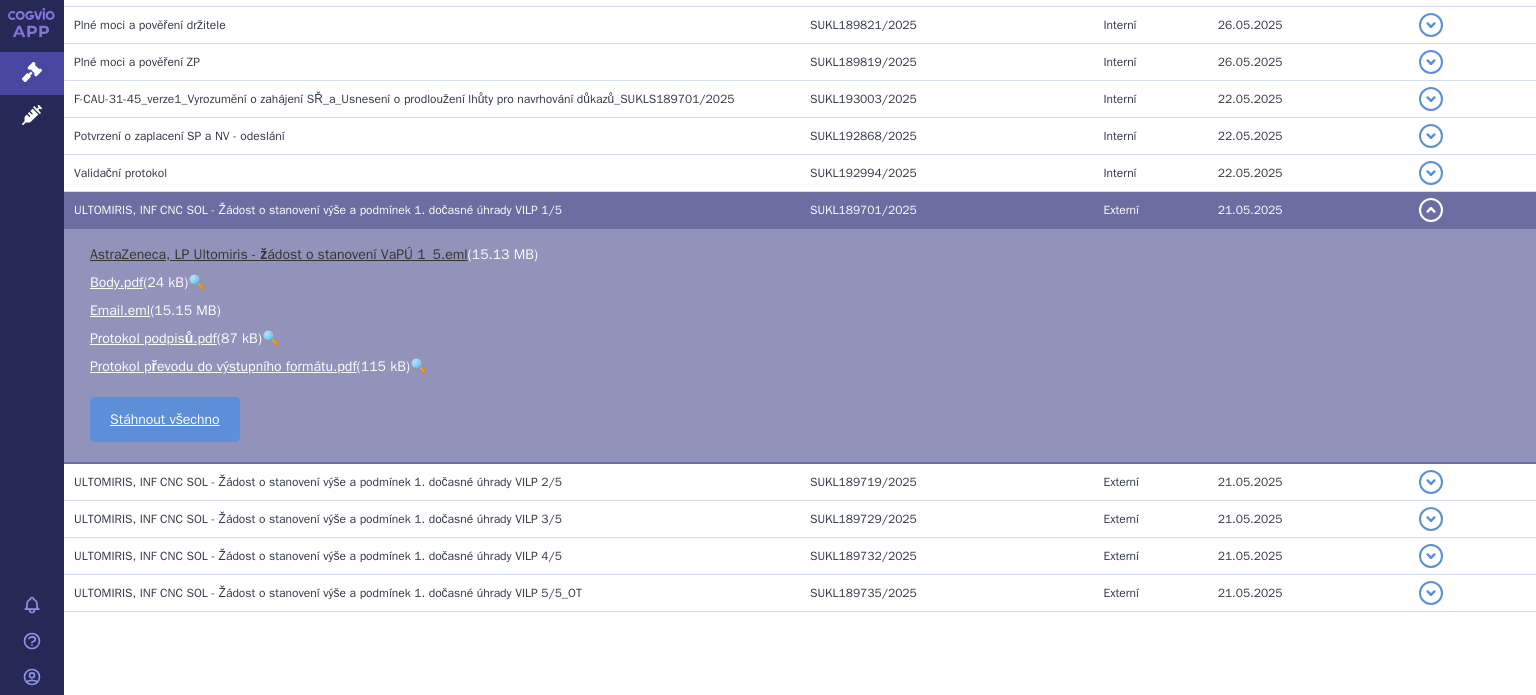 click on "AstraZeneca, LP Ultomiris - žádost o stanovení VaPÚ 1_5.eml" at bounding box center [279, 254] 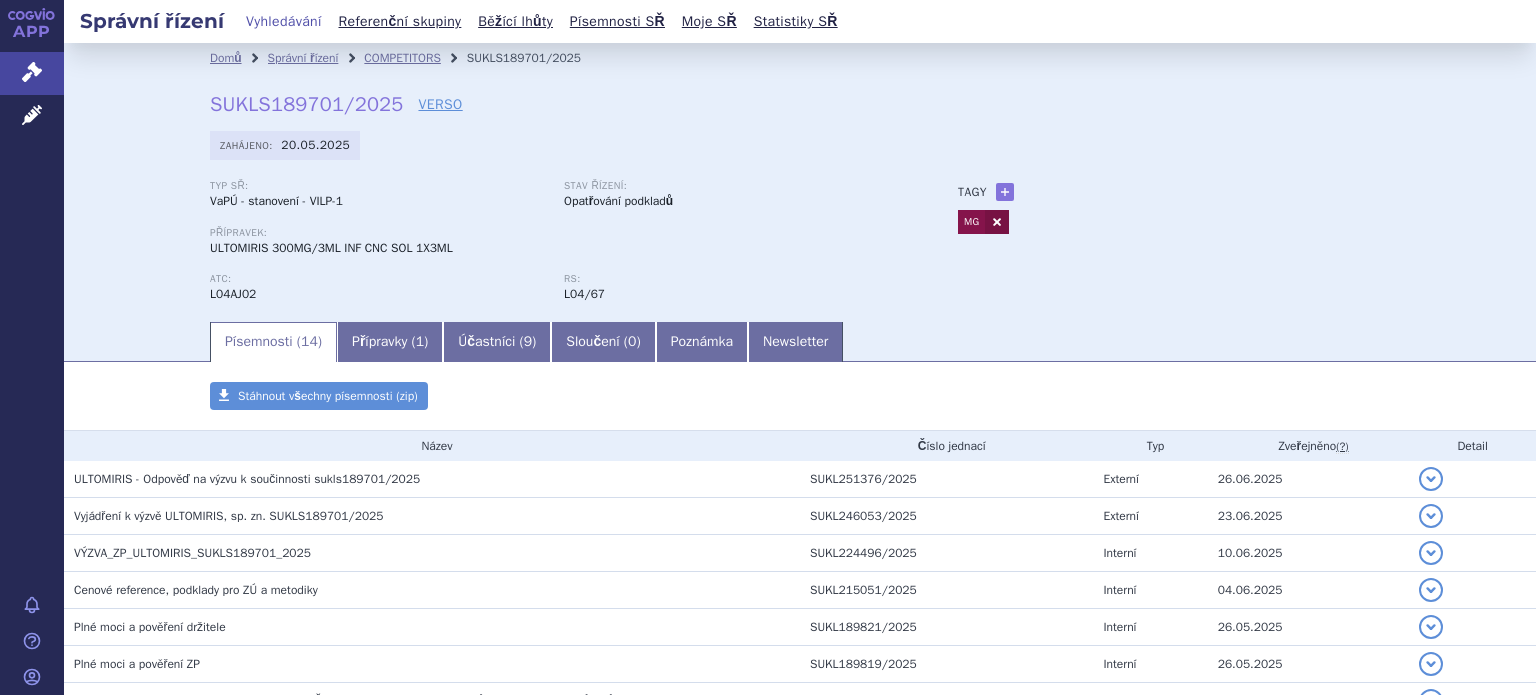 scroll, scrollTop: 0, scrollLeft: 0, axis: both 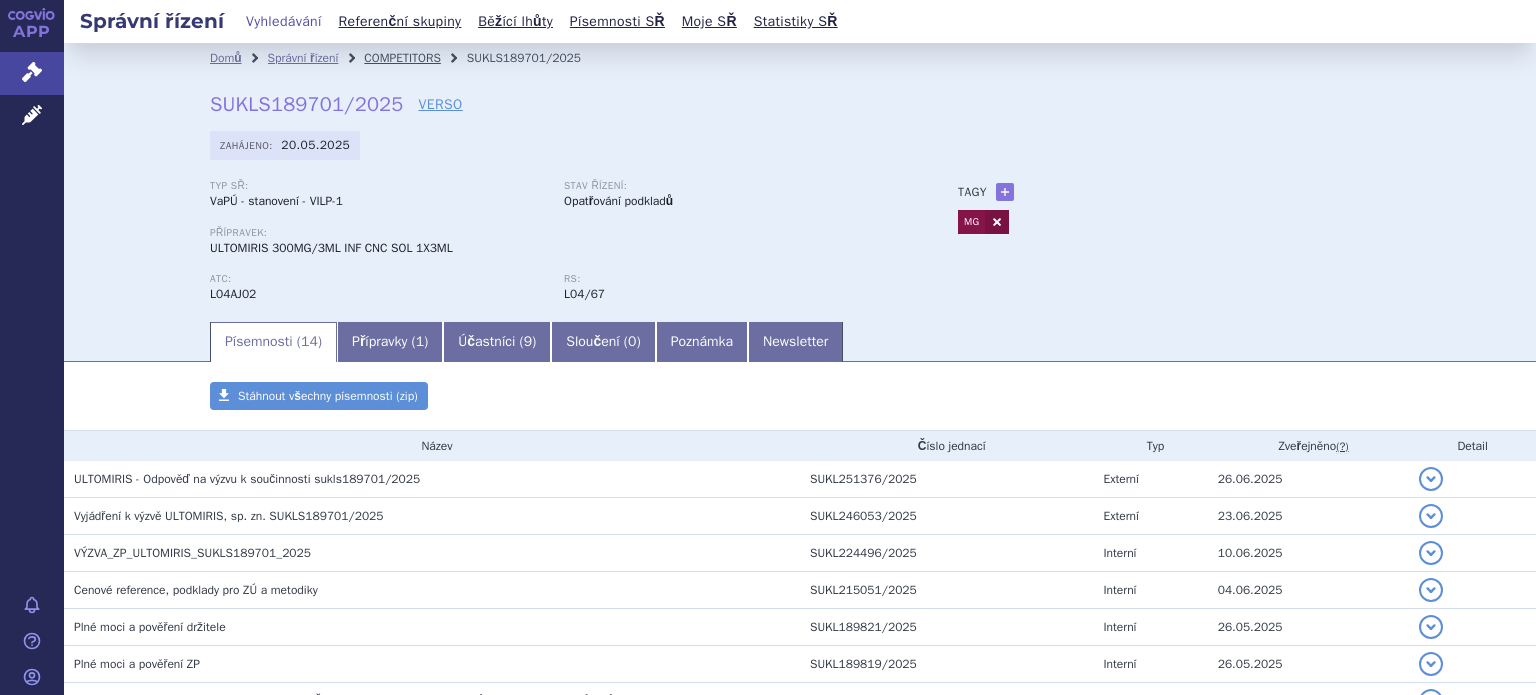 click on "COMPETITORS" at bounding box center (402, 58) 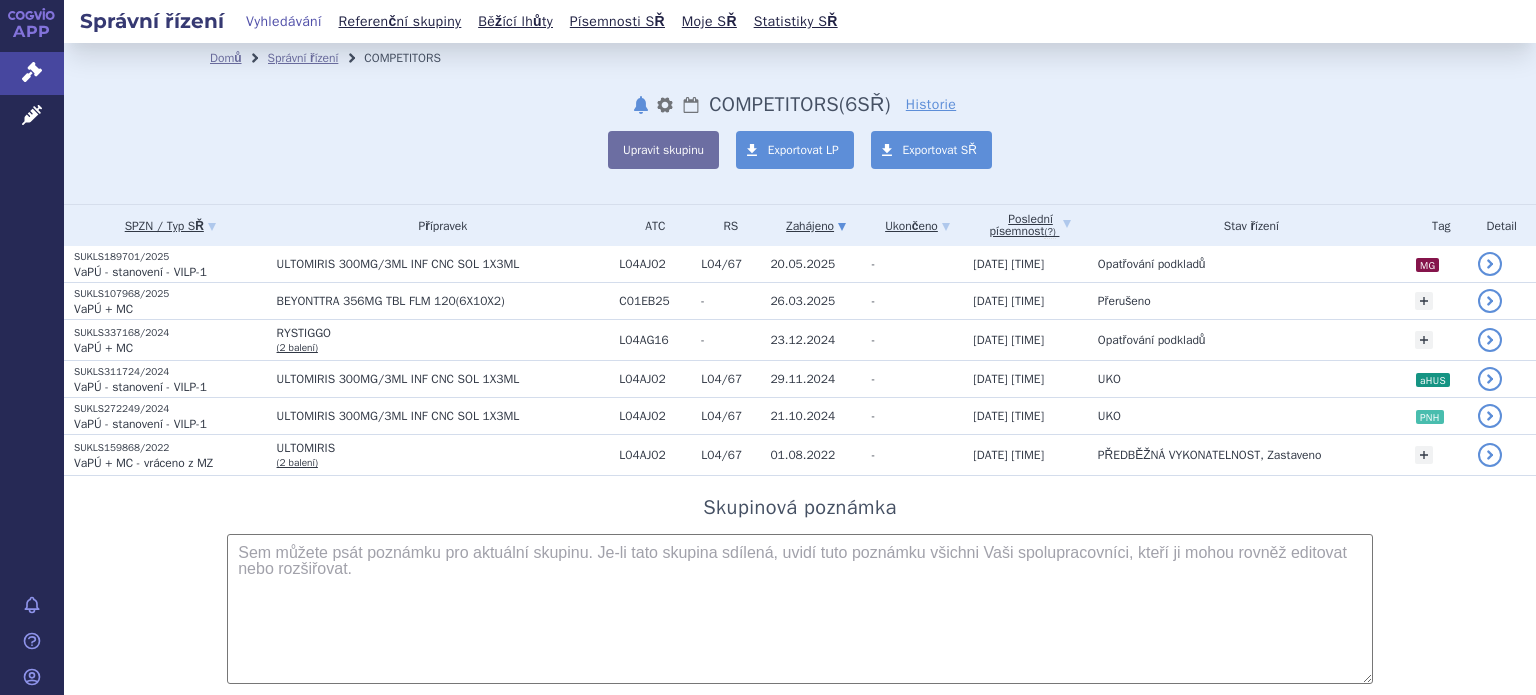scroll, scrollTop: 0, scrollLeft: 0, axis: both 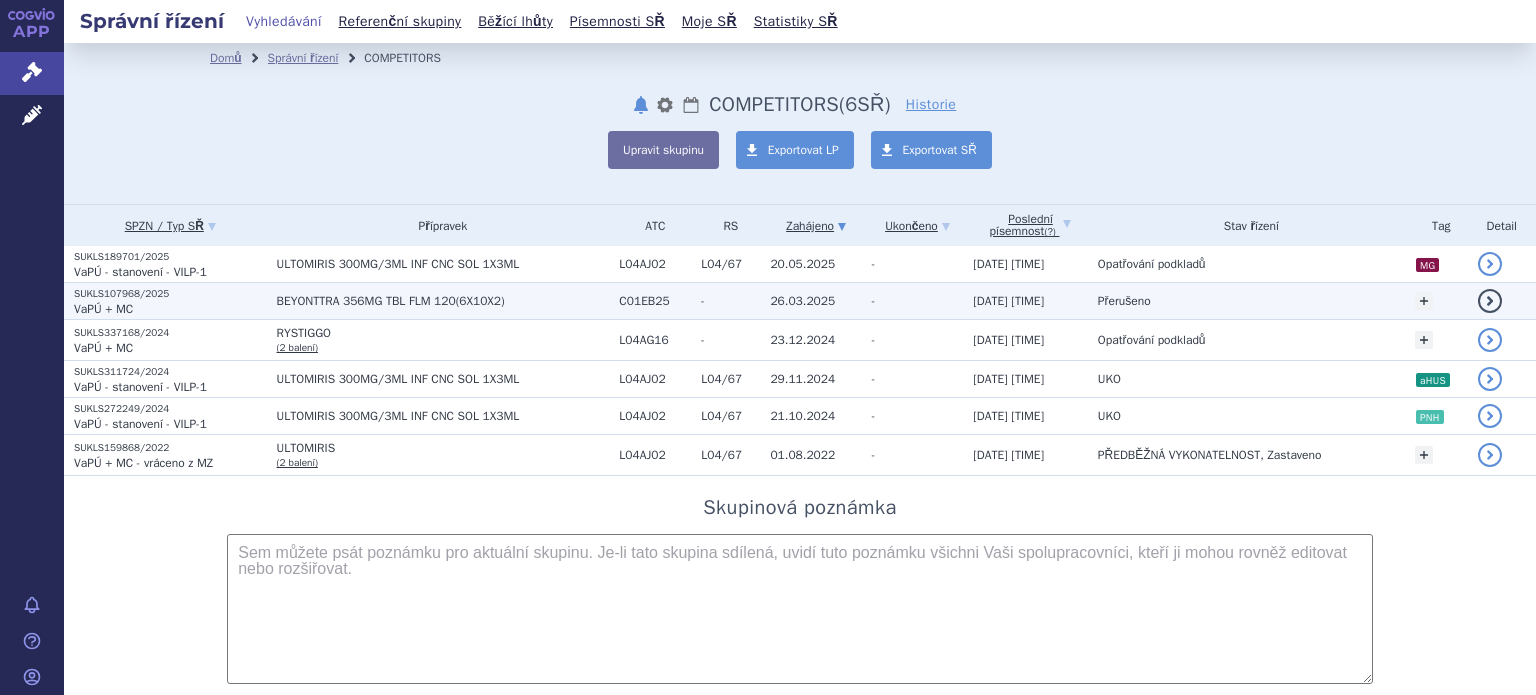 click on "VaPÚ + MC" at bounding box center (103, 309) 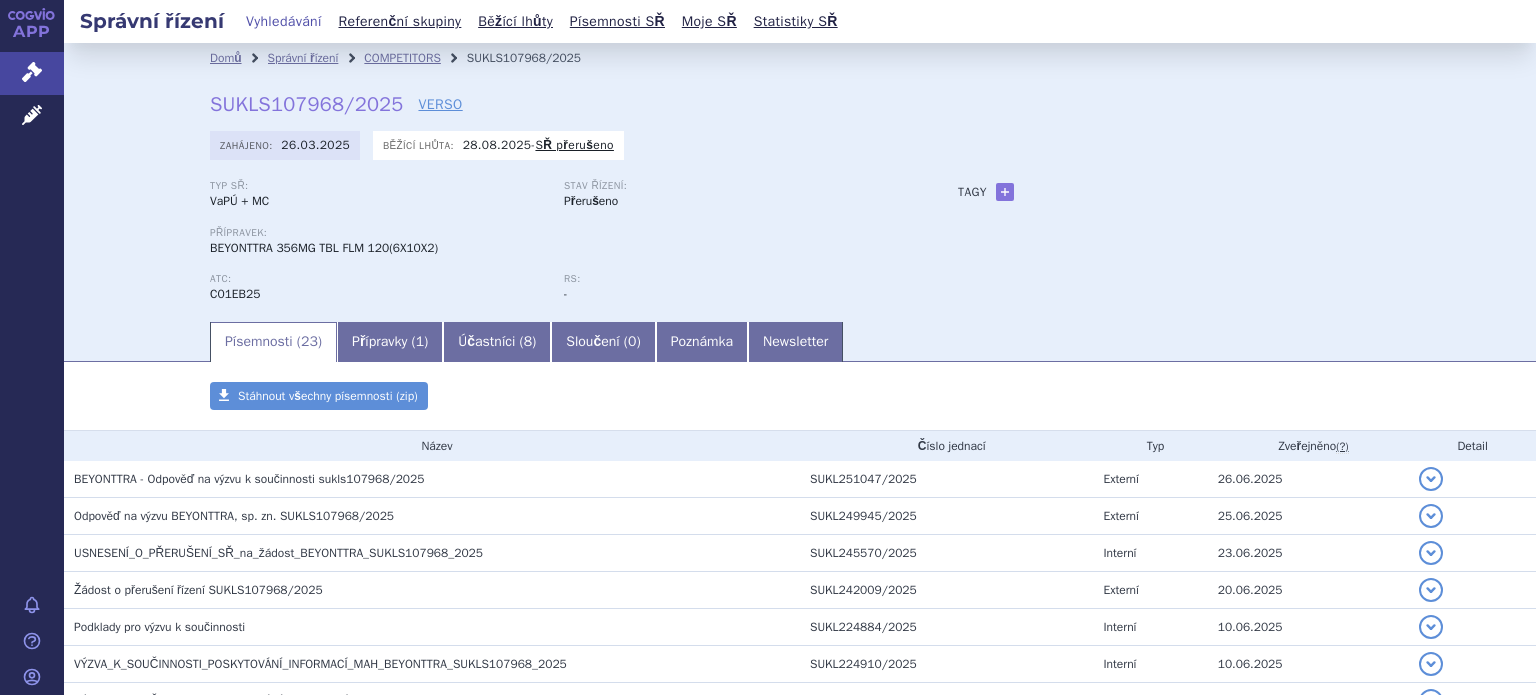scroll, scrollTop: 0, scrollLeft: 0, axis: both 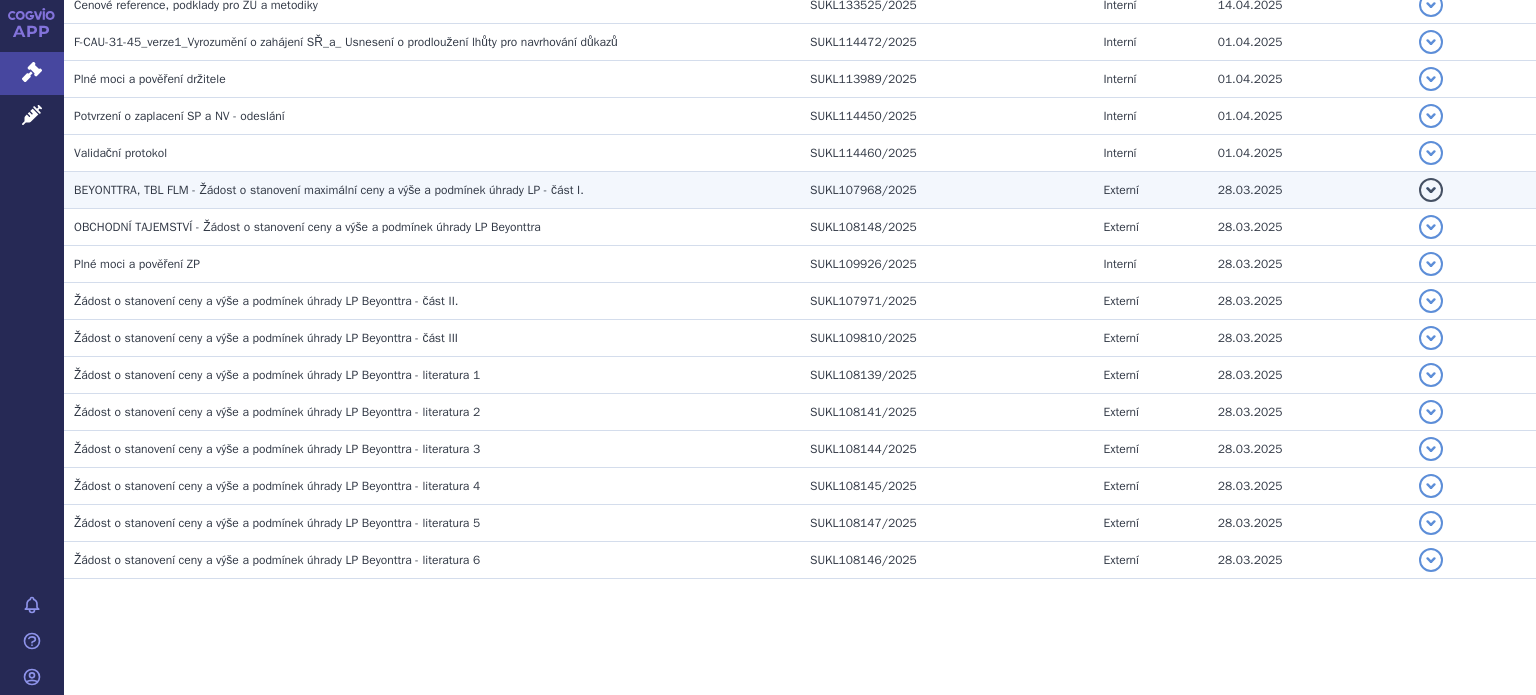 click on "BEYONTTRA, TBL FLM - Žádost o stanovení maximální ceny a výše a podmínek úhrady LP - část I." at bounding box center [437, 190] 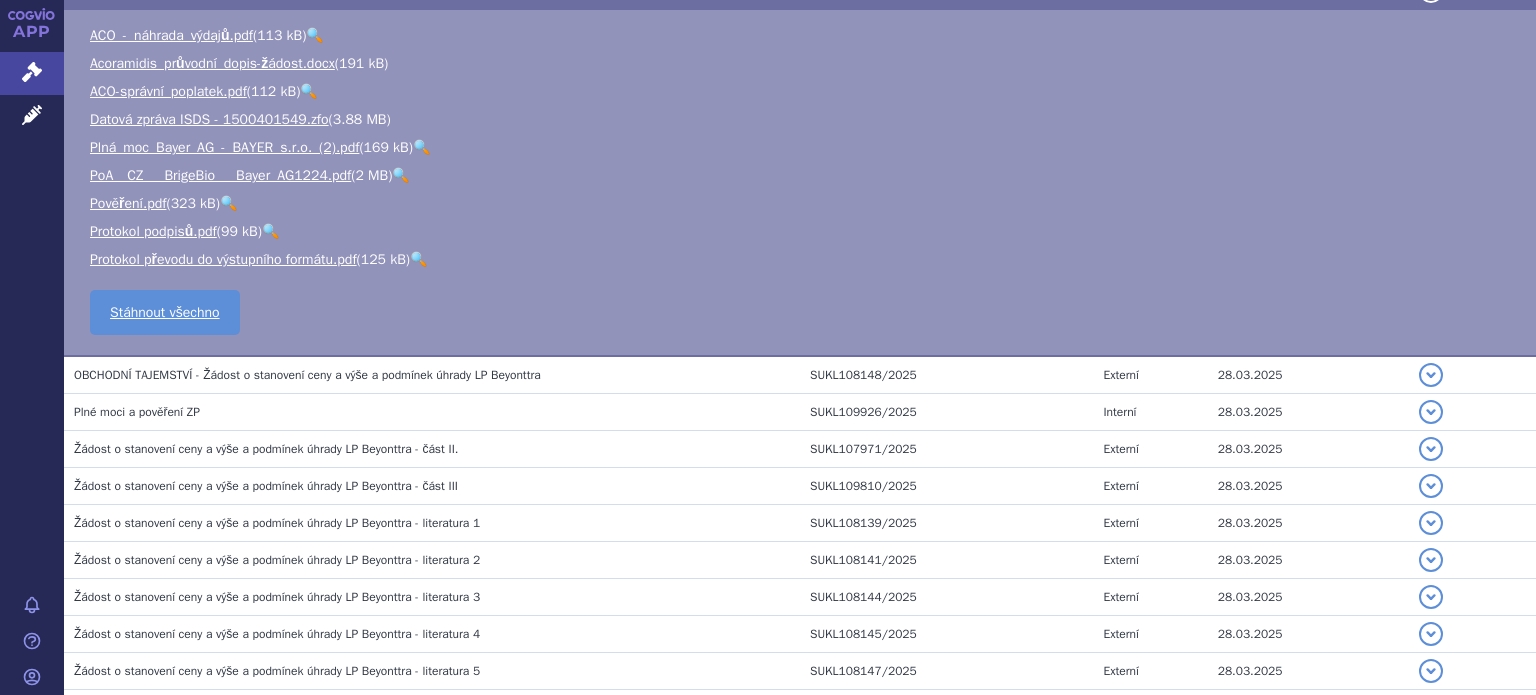 scroll, scrollTop: 933, scrollLeft: 0, axis: vertical 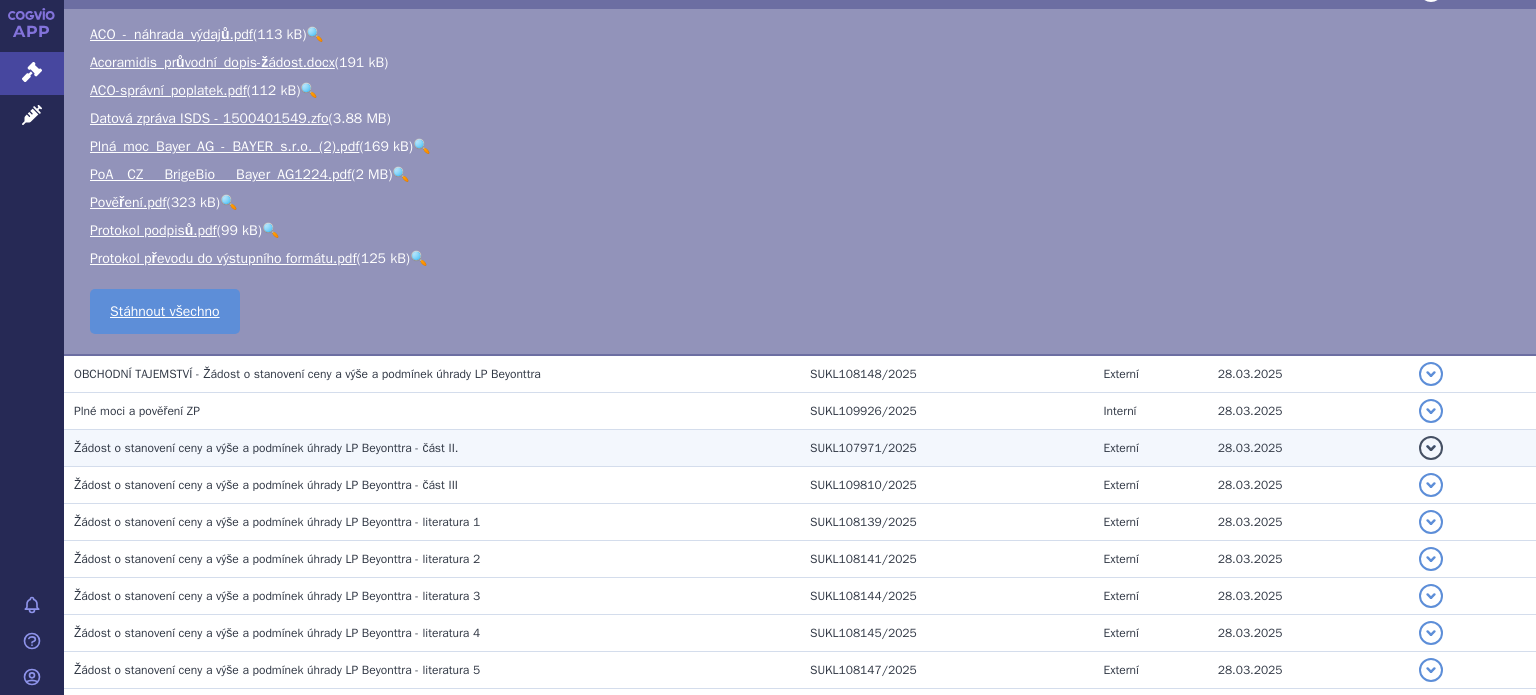 click on "Žádost o stanovení ceny a výše a podmínek úhrady LP Beyonttra - část II." at bounding box center [266, 448] 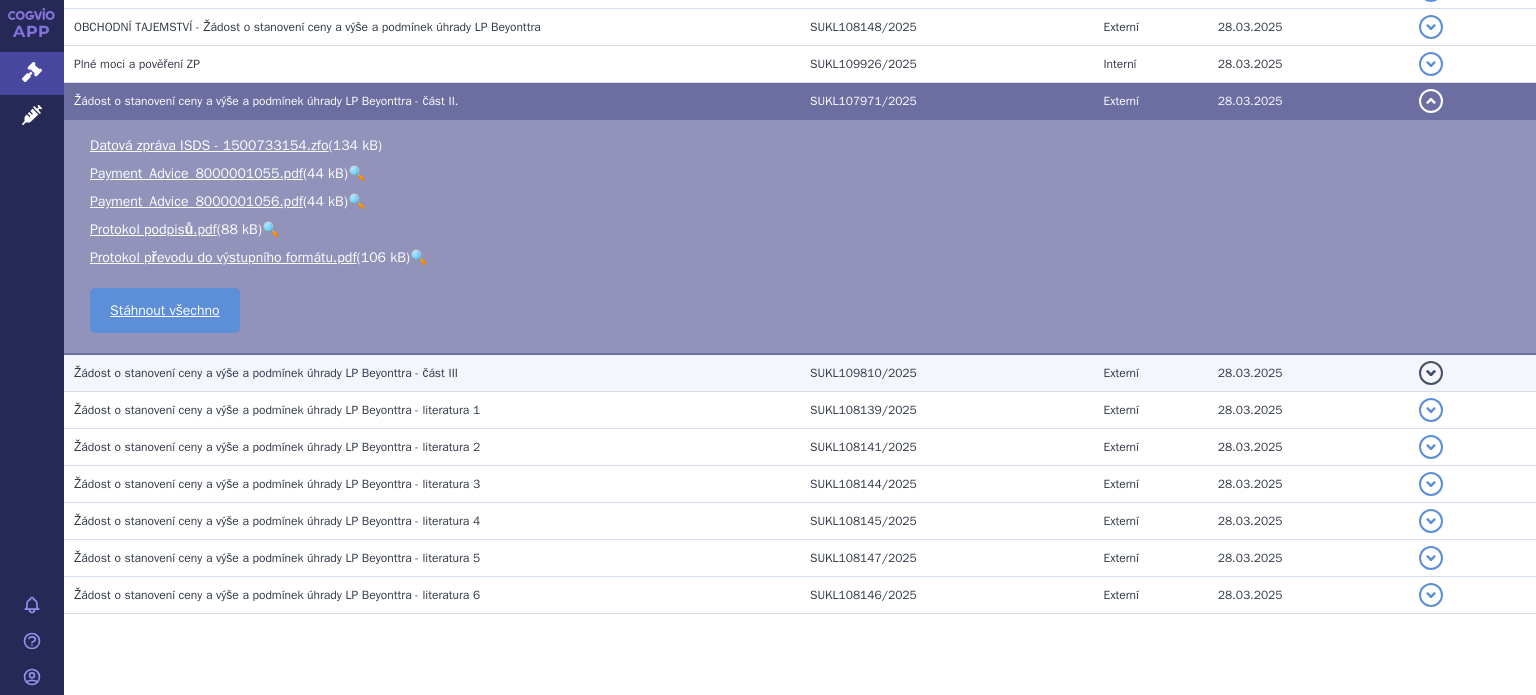 click on "Žádost o stanovení ceny a výše a podmínek úhrady LP Beyonttra - část III" at bounding box center [266, 373] 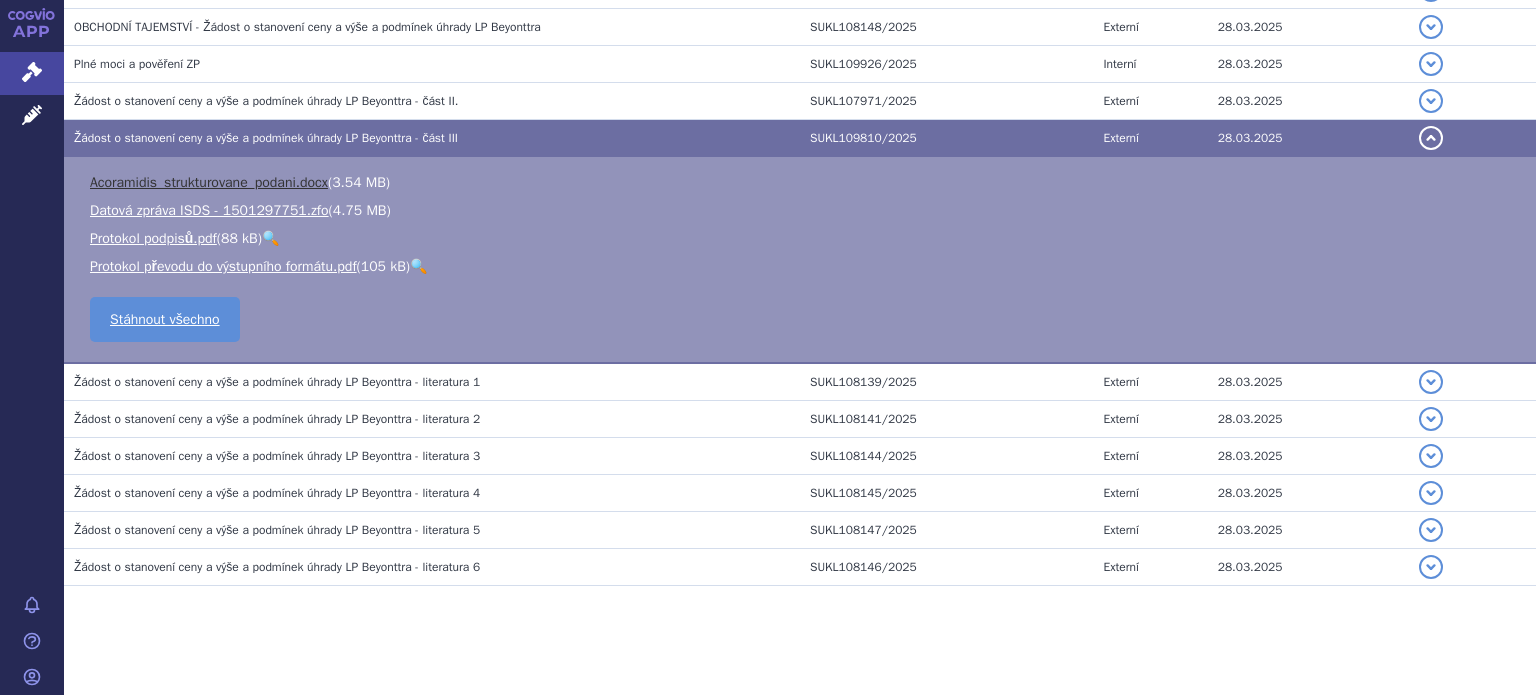click on "Acoramidis_strukturovane_podani.docx" at bounding box center [209, 182] 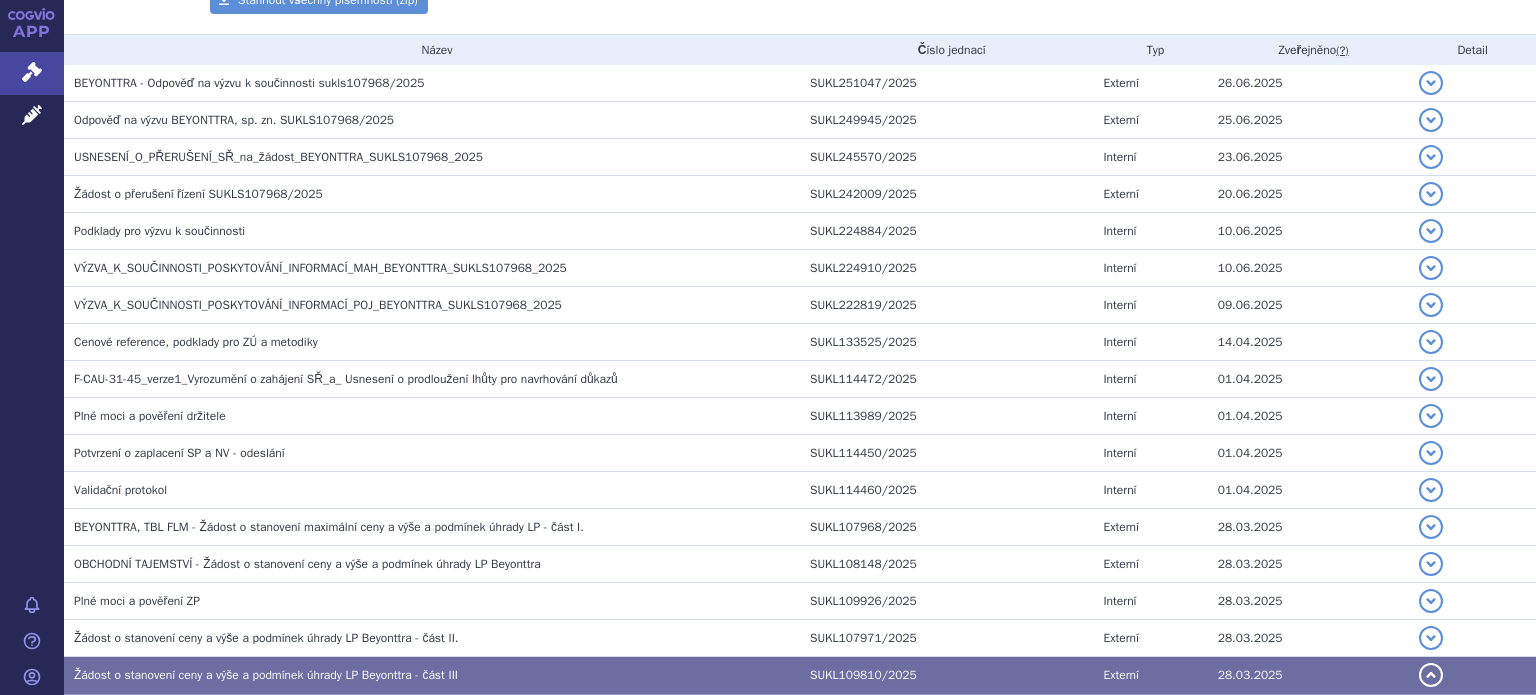 scroll, scrollTop: 333, scrollLeft: 0, axis: vertical 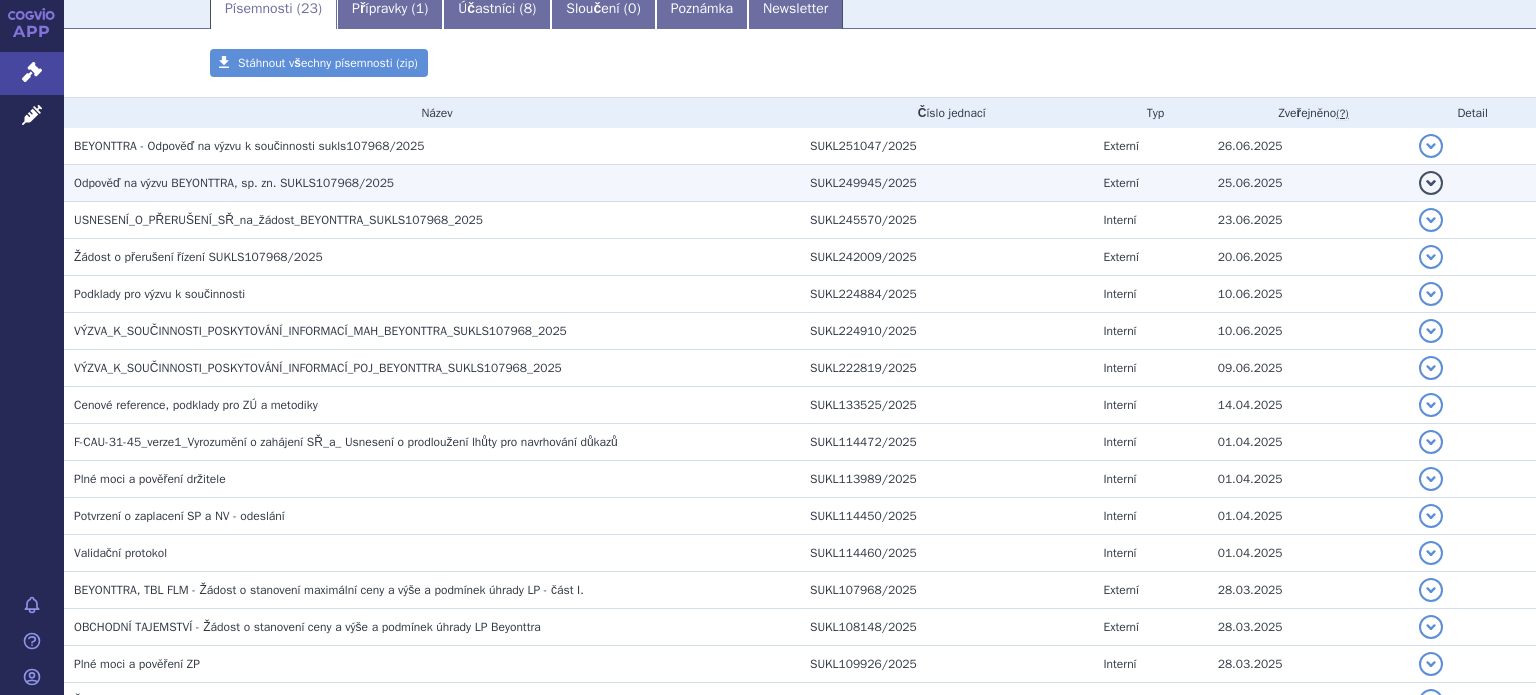 click on "Odpověď na výzvu BEYONTTRA, sp. zn. SUKLS107968/2025" at bounding box center [234, 183] 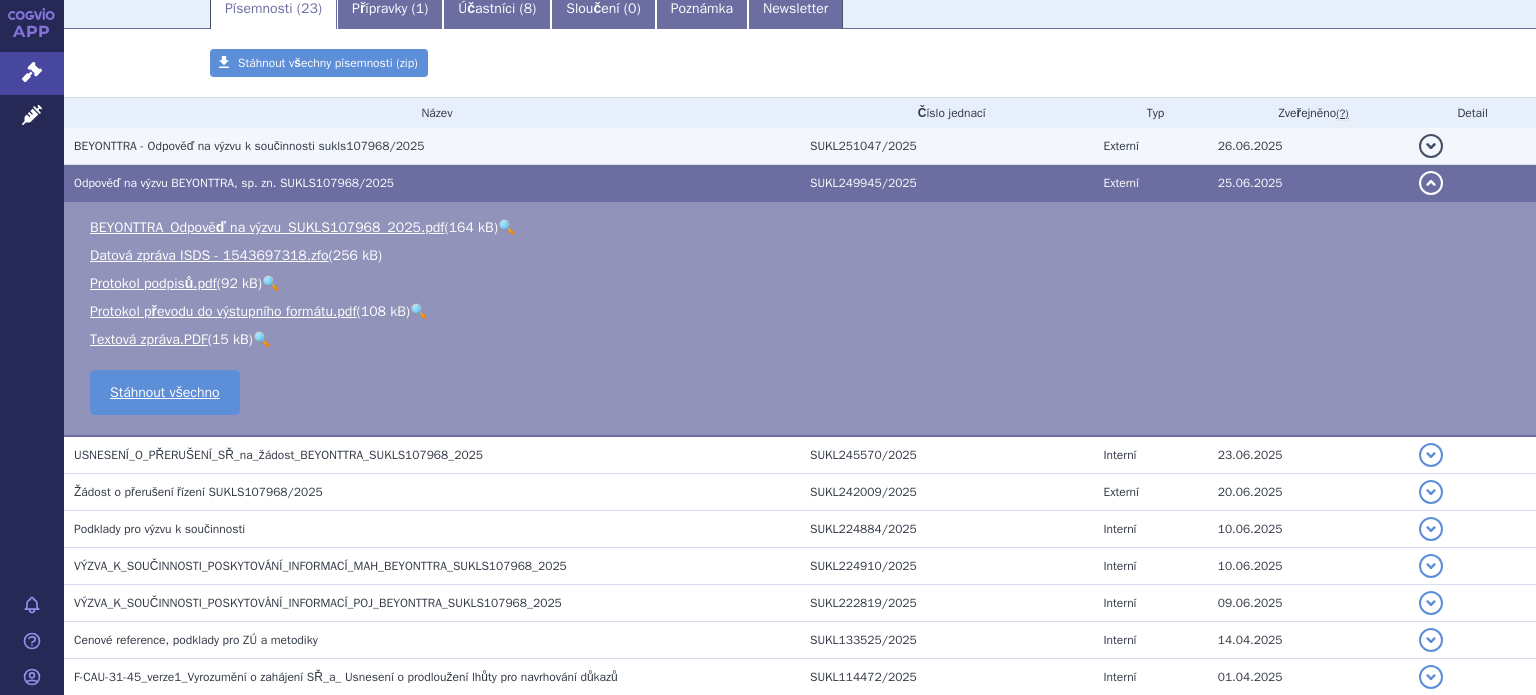 click on "BEYONTTRA - Odpověď na výzvu k součinnosti sukls107968/2025" at bounding box center [437, 146] 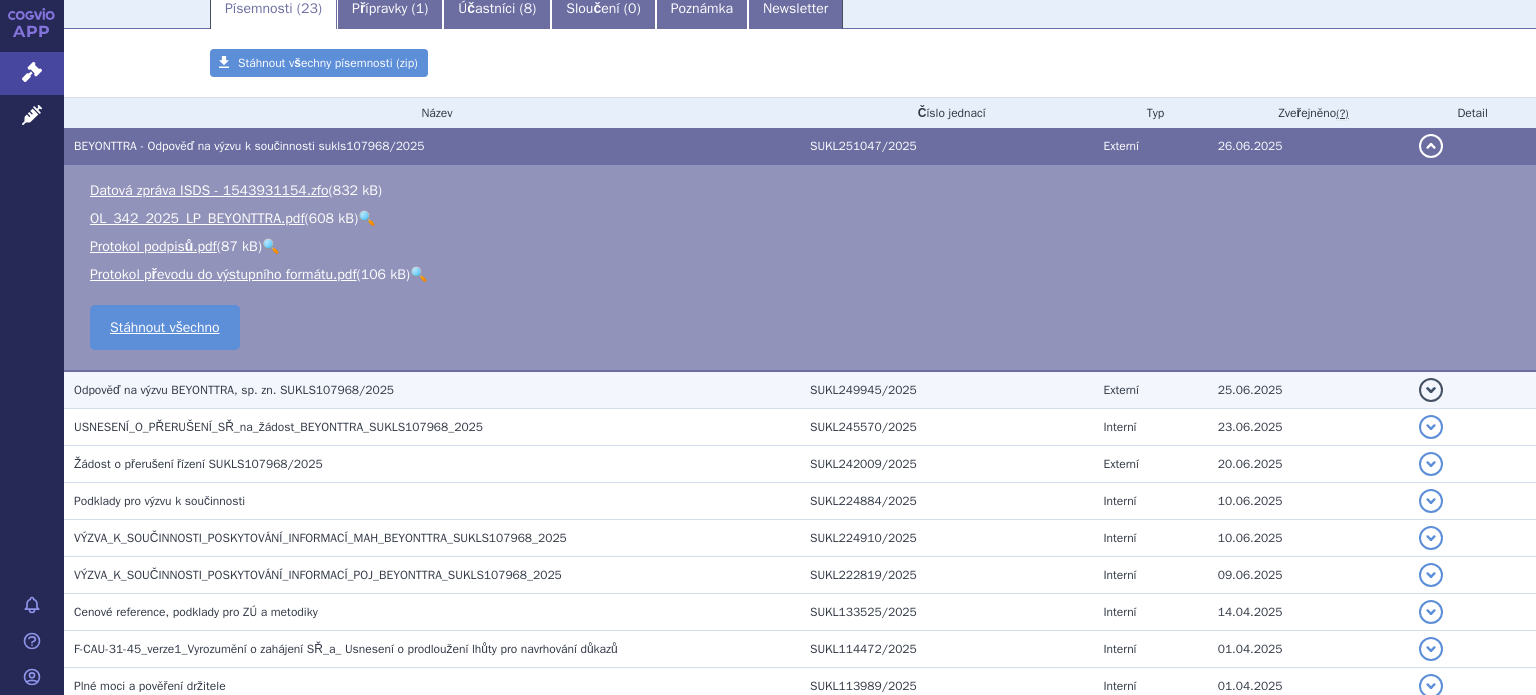 click on "Odpověď na výzvu BEYONTTRA, sp. zn. SUKLS107968/2025" at bounding box center [437, 390] 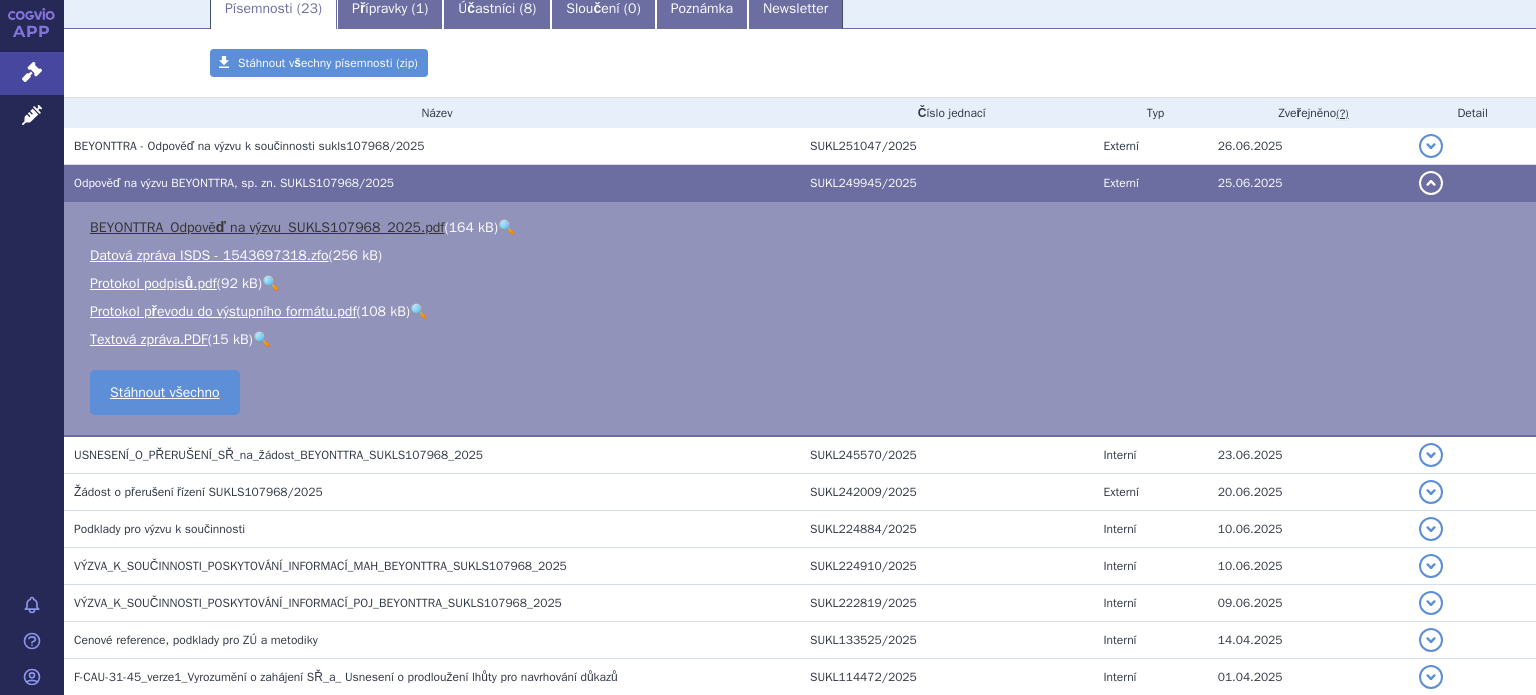 click on "BEYONTTRA_Odpověď na výzvu_SUKLS107968_2025.pdf" at bounding box center (267, 227) 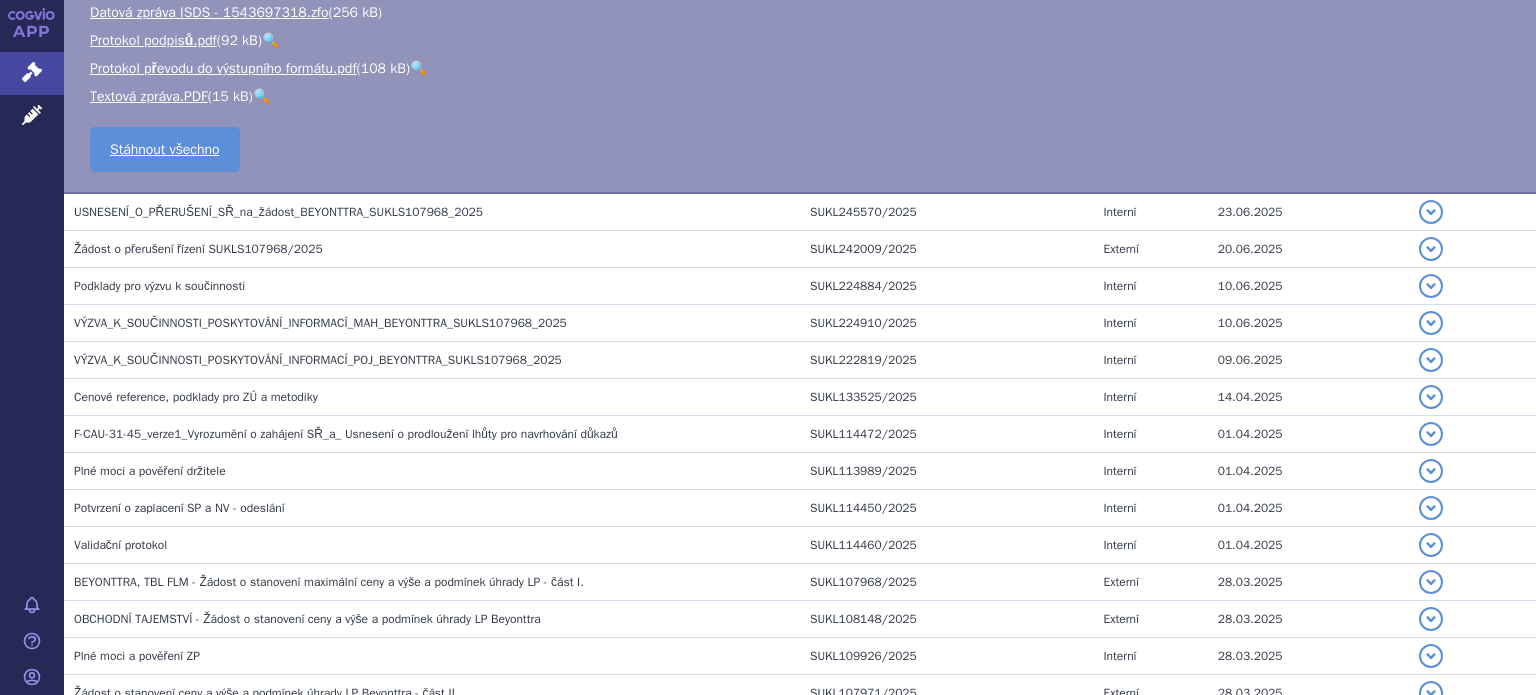 scroll, scrollTop: 833, scrollLeft: 0, axis: vertical 